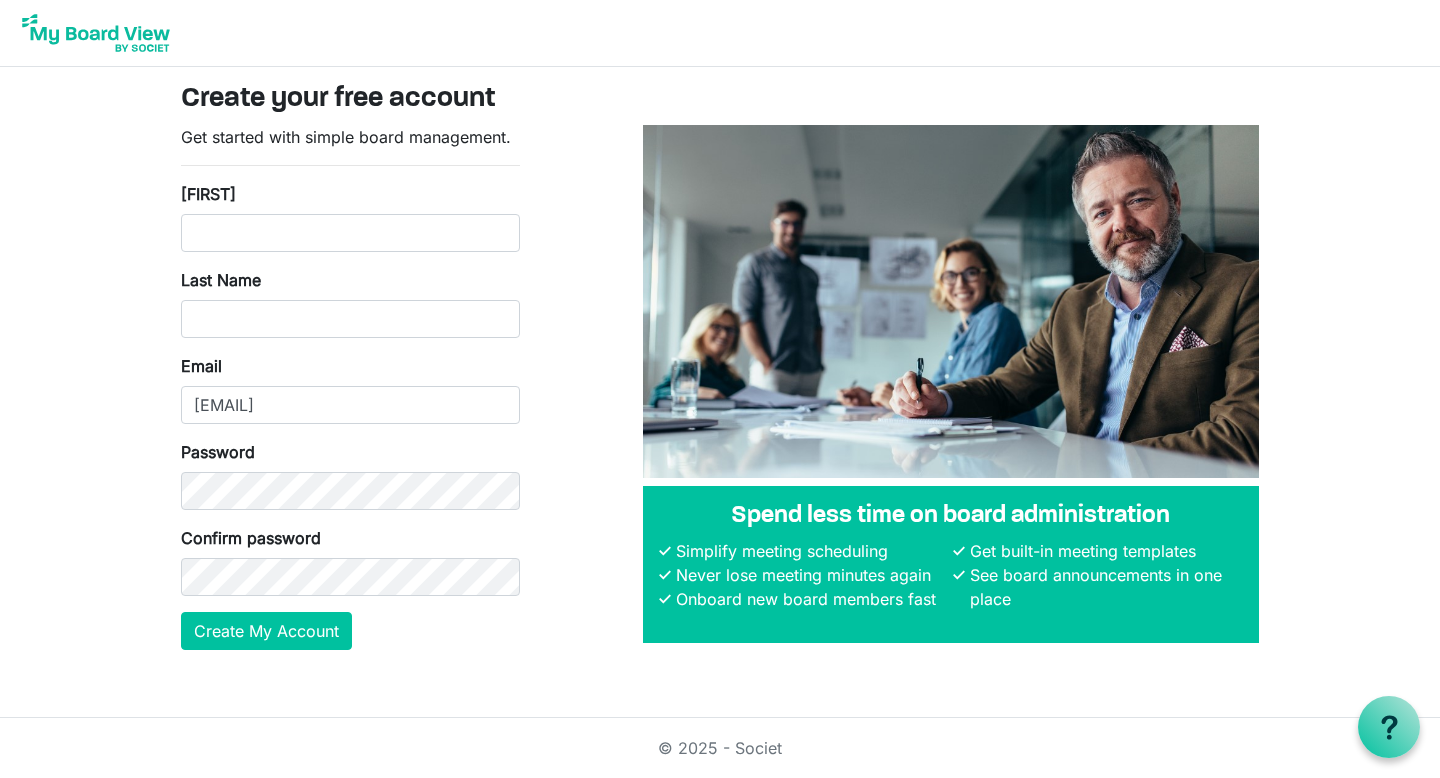 scroll, scrollTop: 0, scrollLeft: 0, axis: both 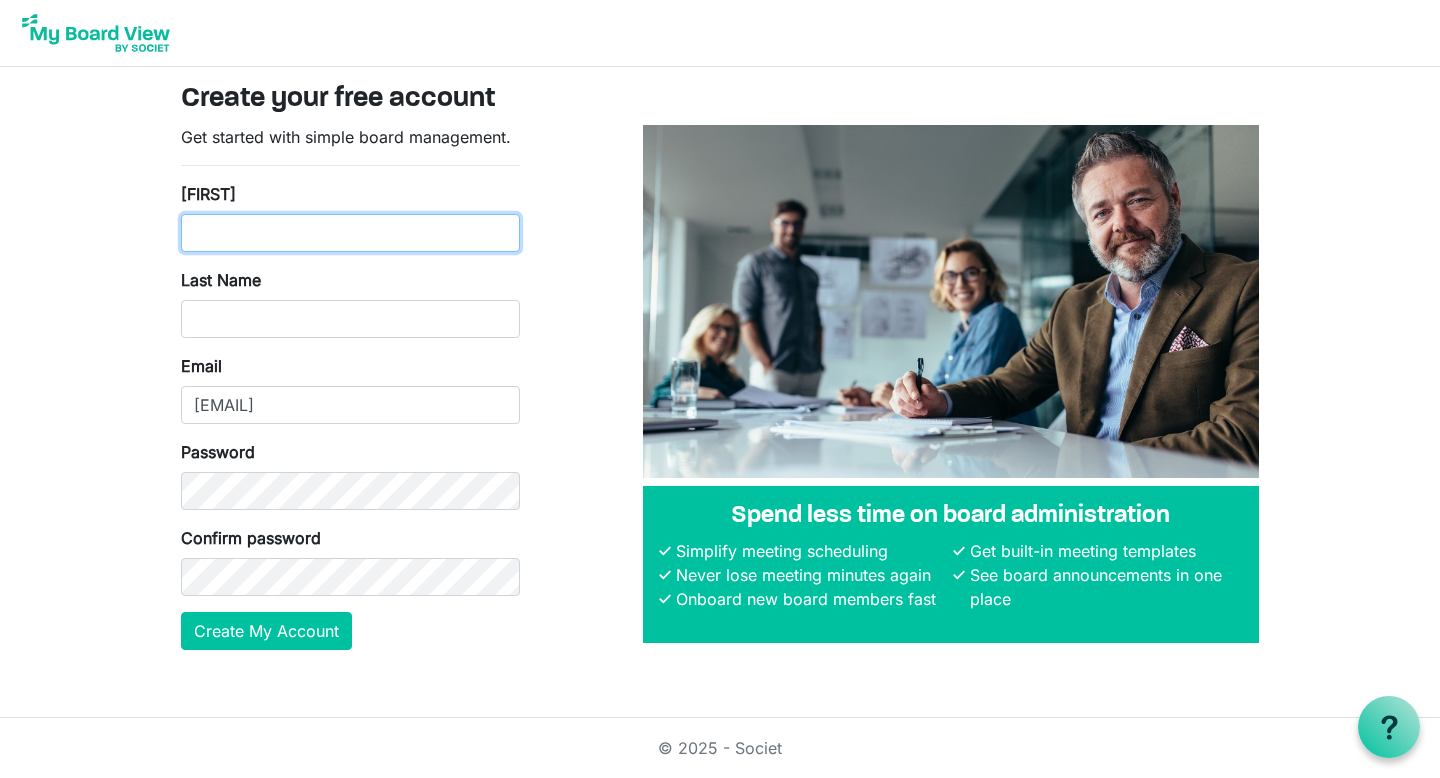click on "[FIRST]" at bounding box center [350, 233] 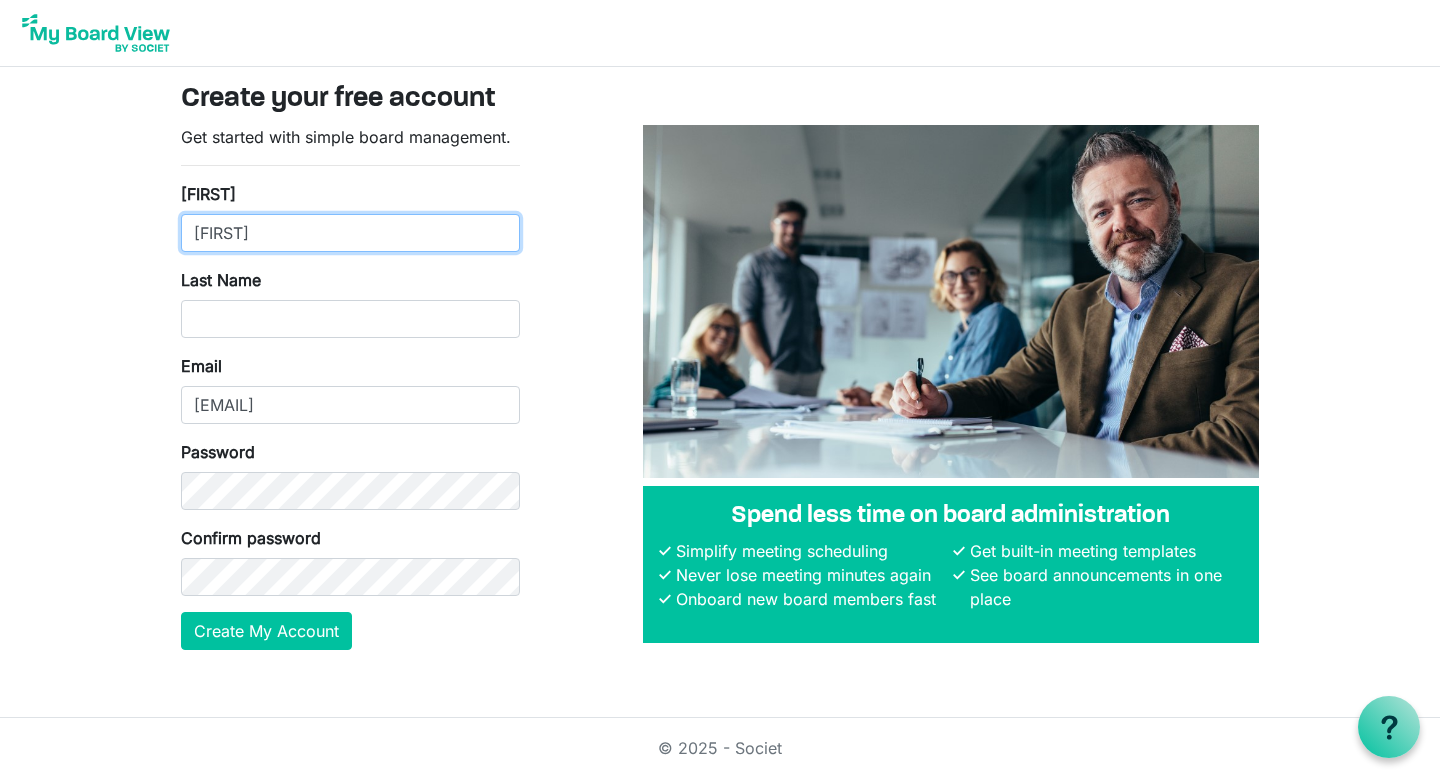 type on "[FIRST]" 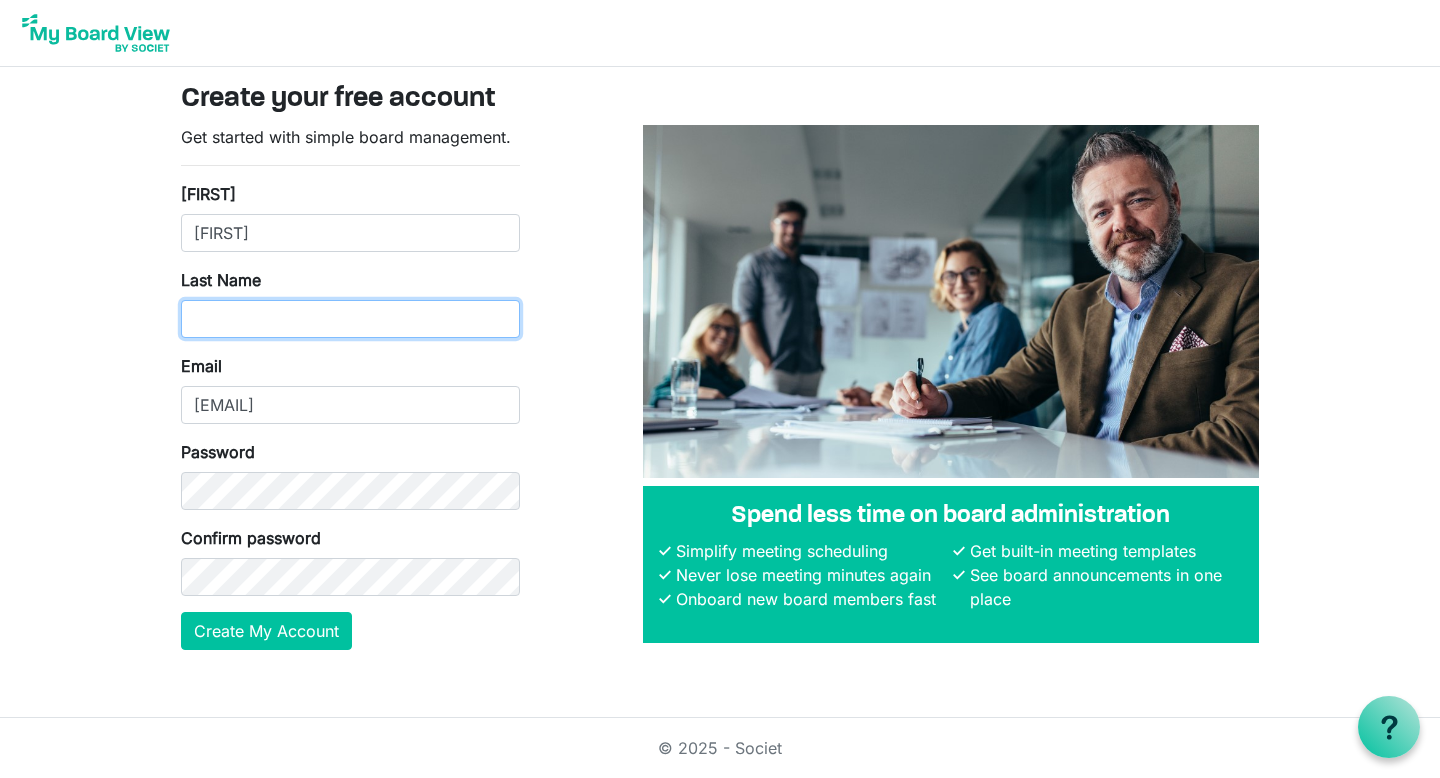 click on "Last Name" at bounding box center (350, 319) 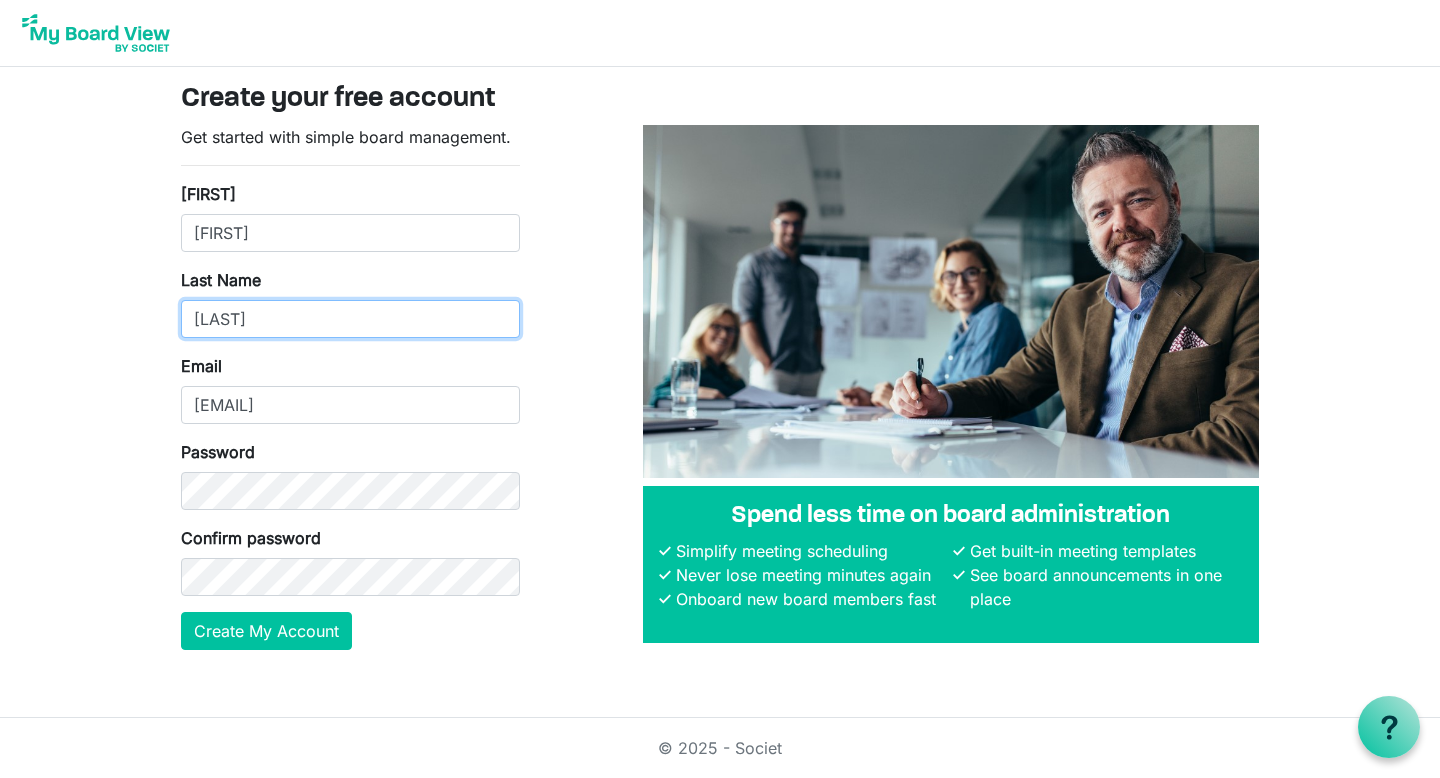 type on "[LAST]" 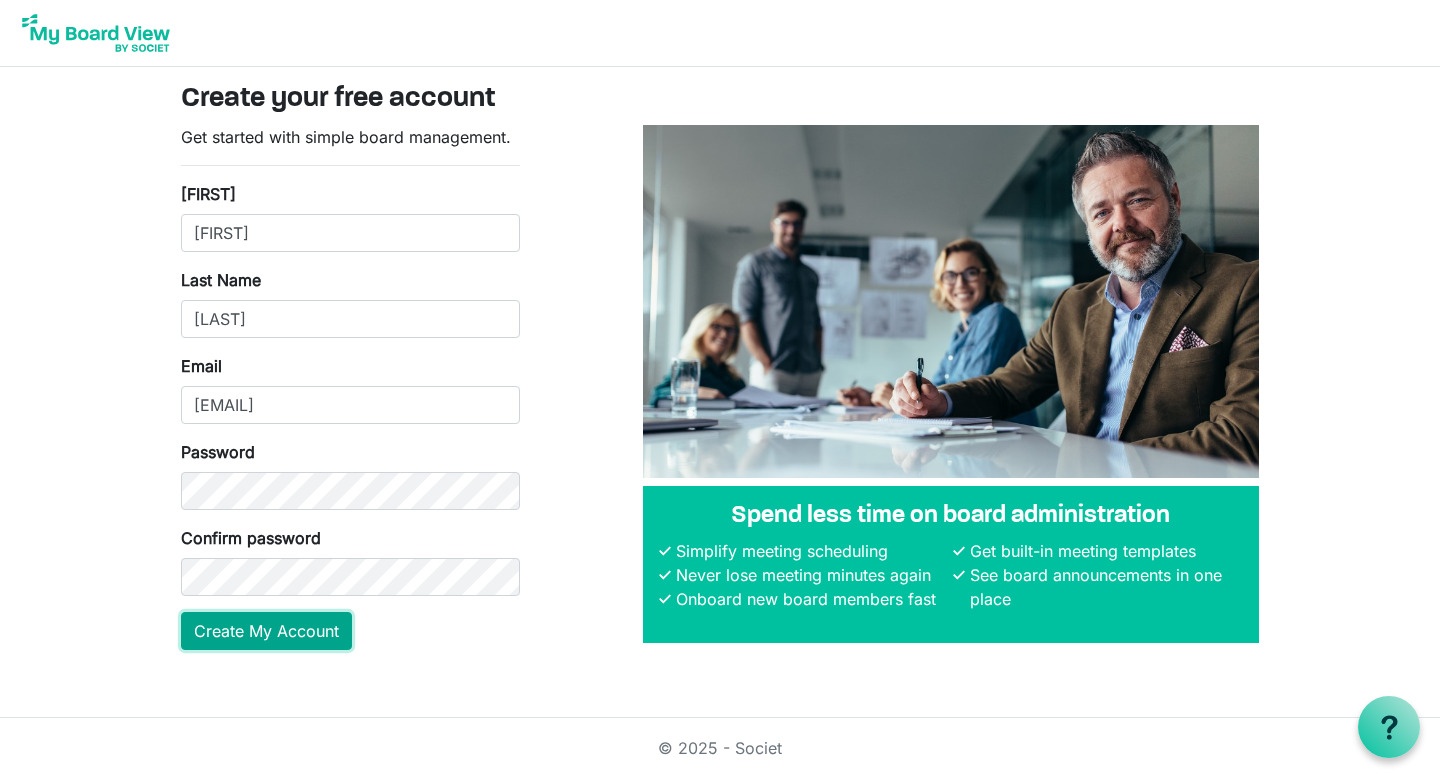 click on "Create My Account" at bounding box center [266, 631] 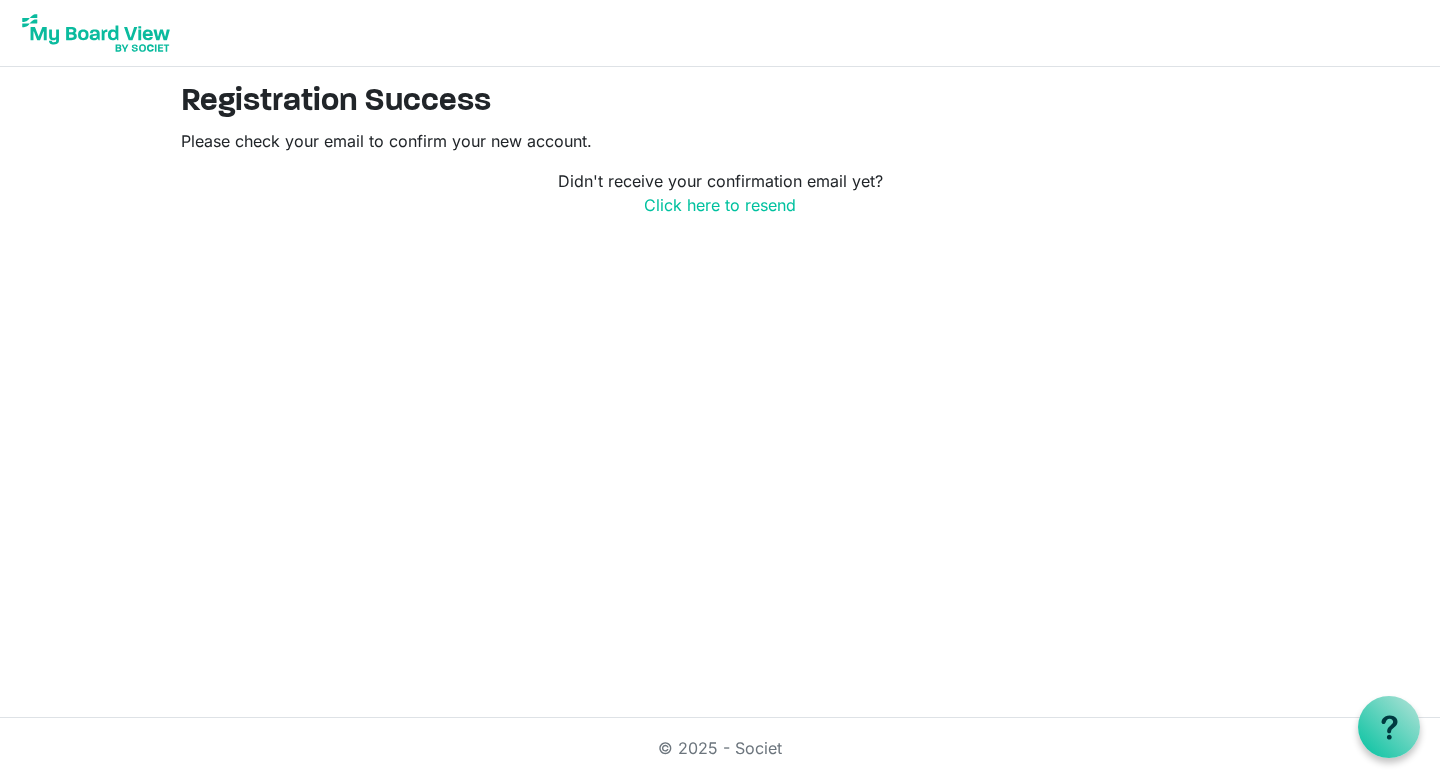 scroll, scrollTop: 0, scrollLeft: 0, axis: both 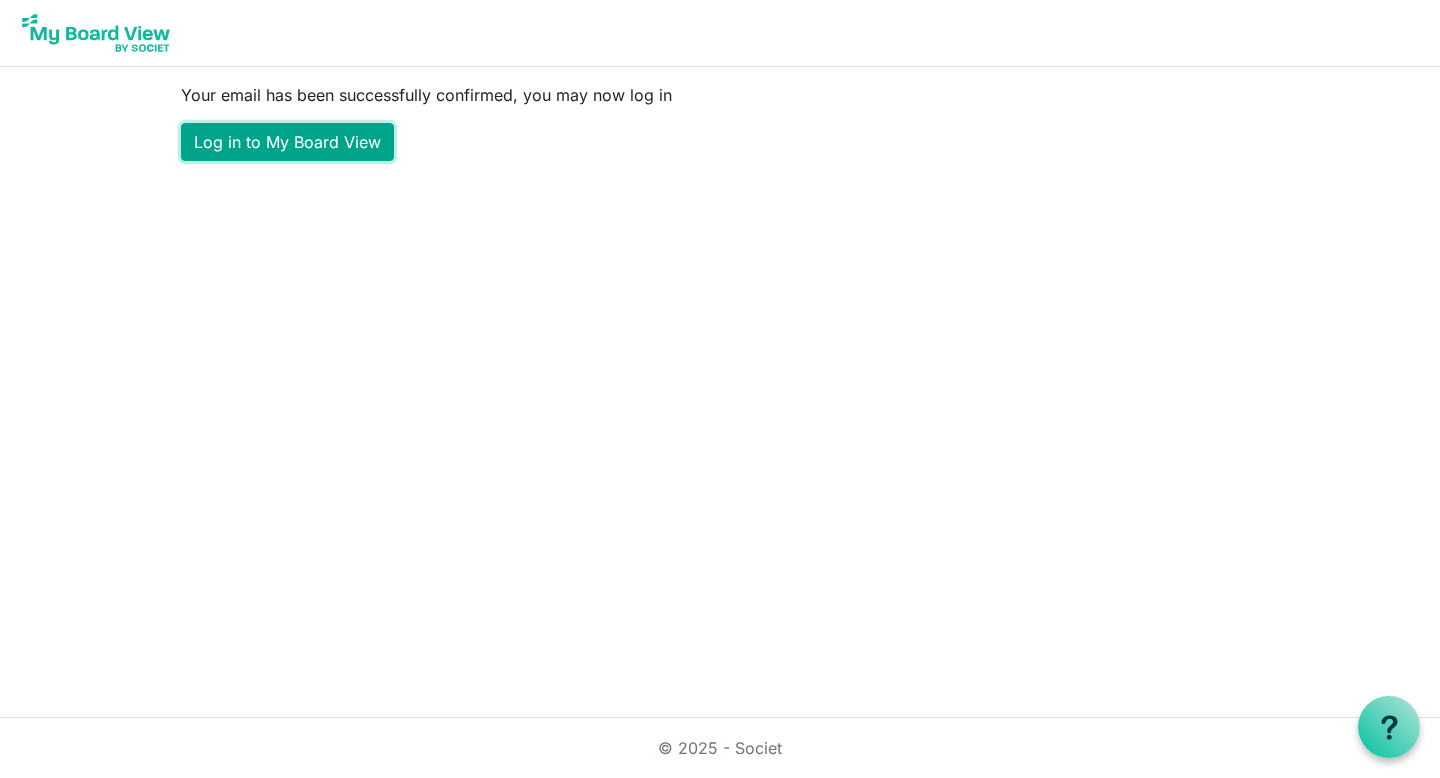 click on "Log in to My Board View" at bounding box center [287, 142] 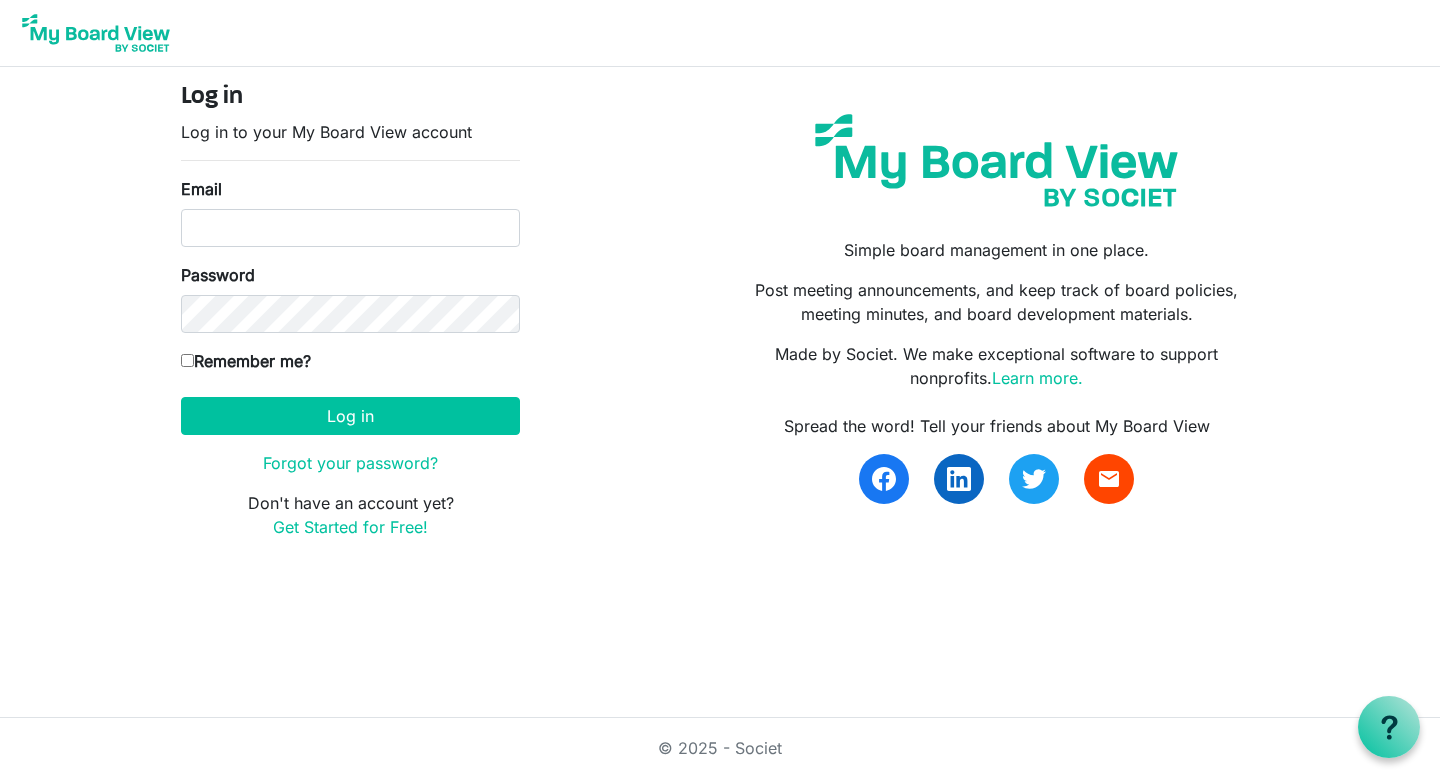 scroll, scrollTop: 0, scrollLeft: 0, axis: both 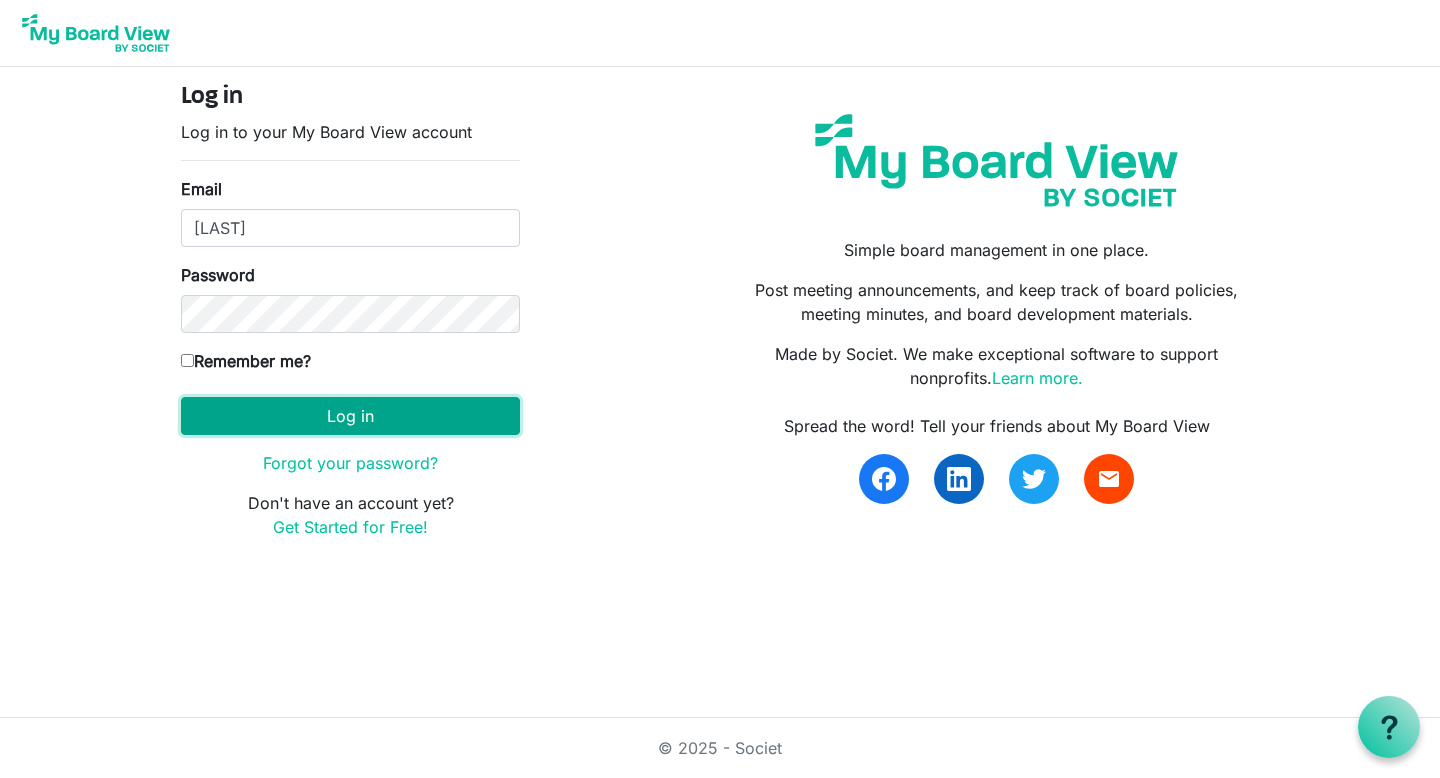click on "Log in" at bounding box center (350, 416) 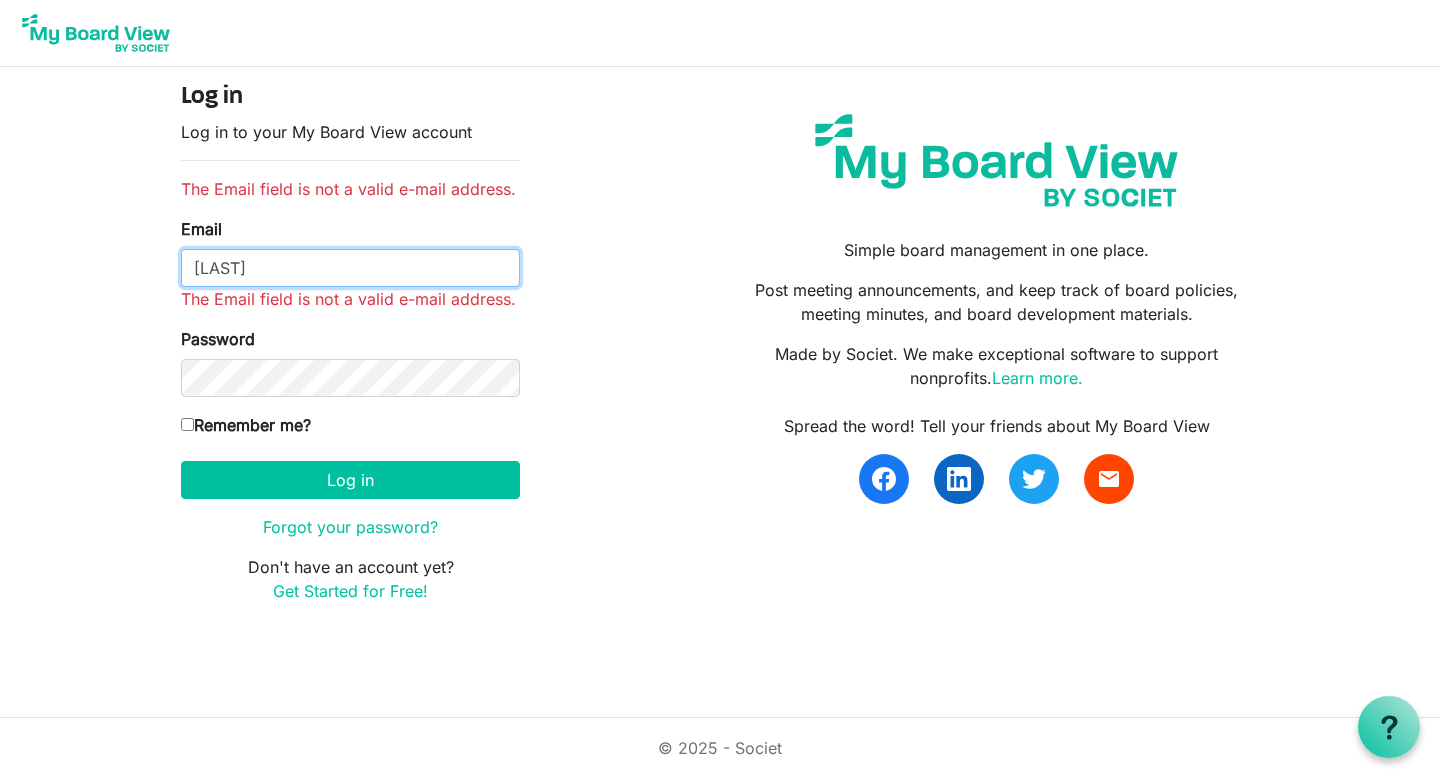 click on "[LAST]" at bounding box center (350, 268) 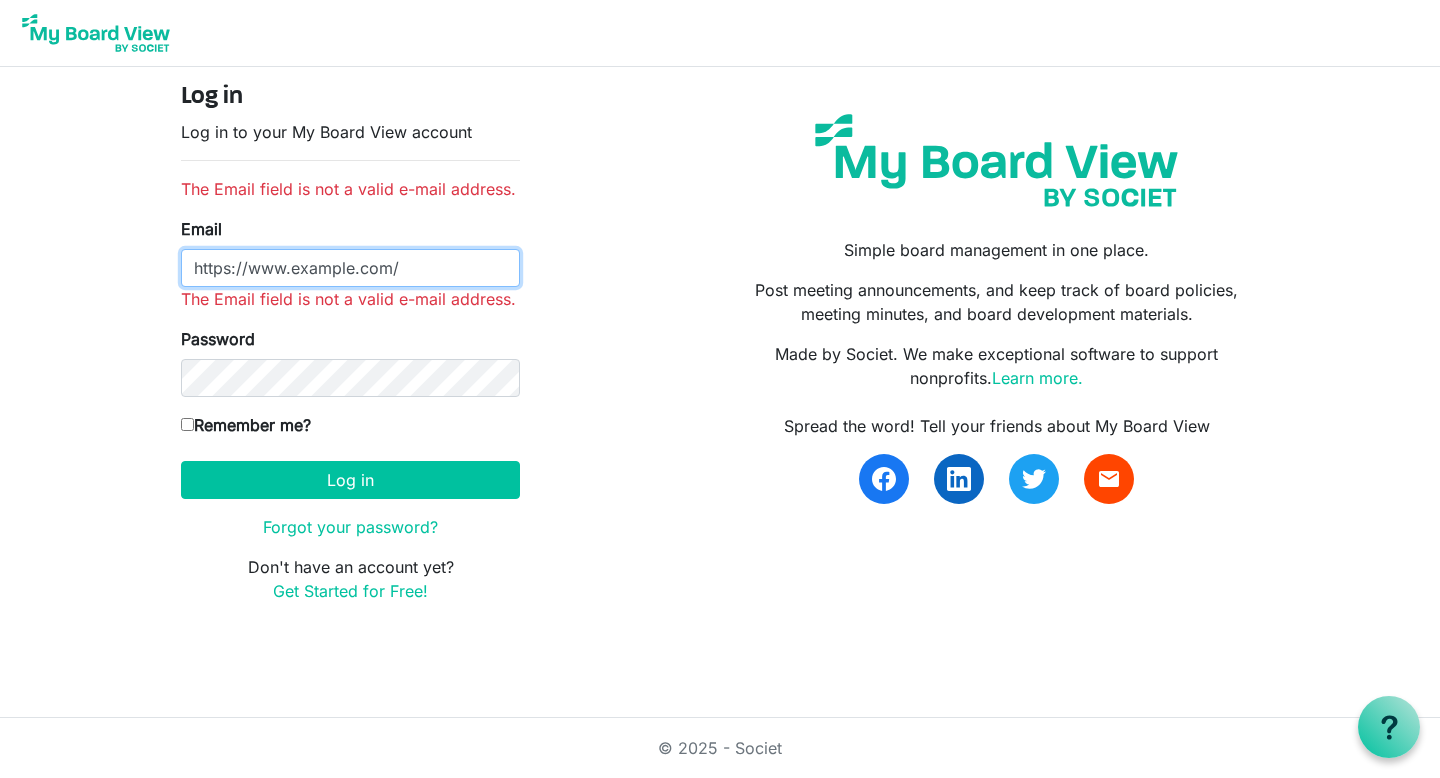 drag, startPoint x: 283, startPoint y: 267, endPoint x: 155, endPoint y: 261, distance: 128.14055 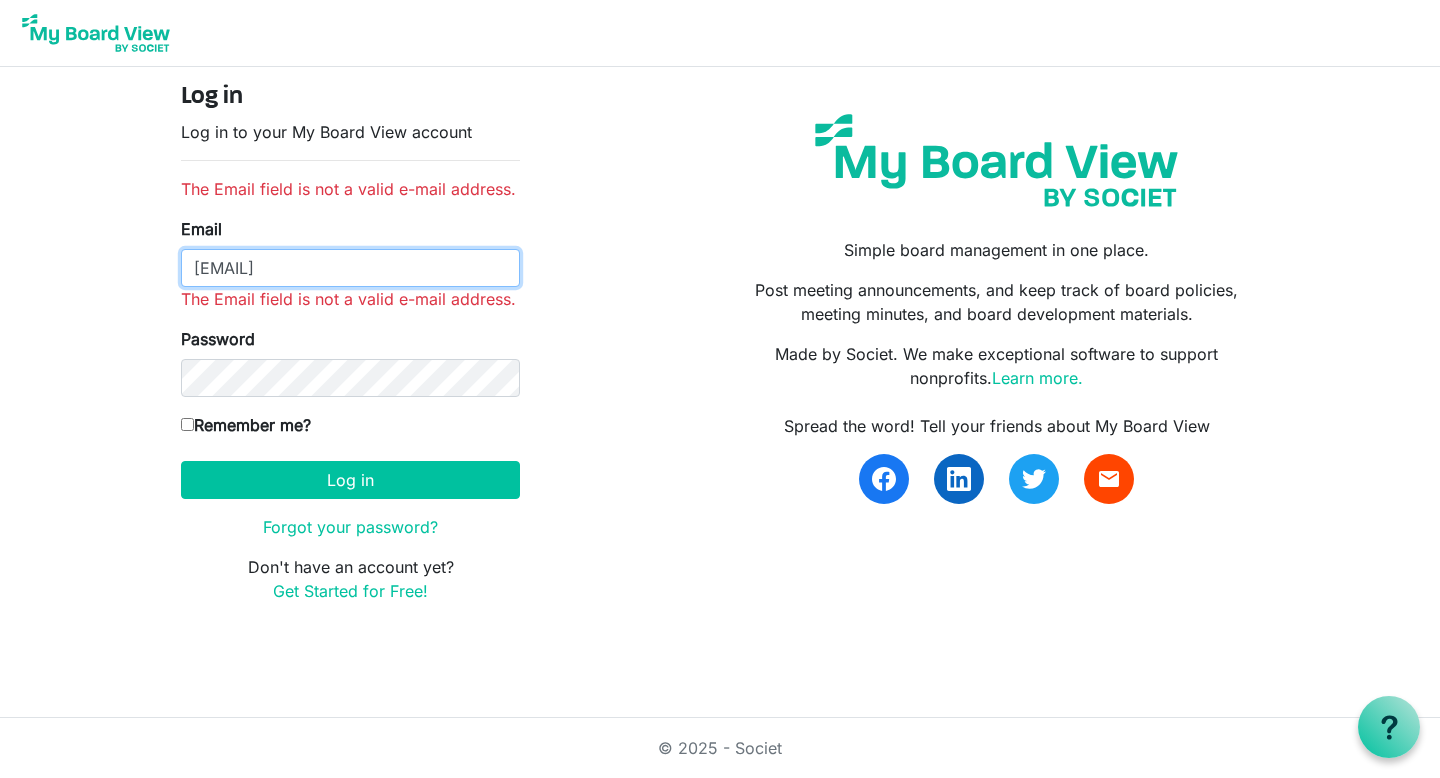drag, startPoint x: 517, startPoint y: 273, endPoint x: 376, endPoint y: 270, distance: 141.0319 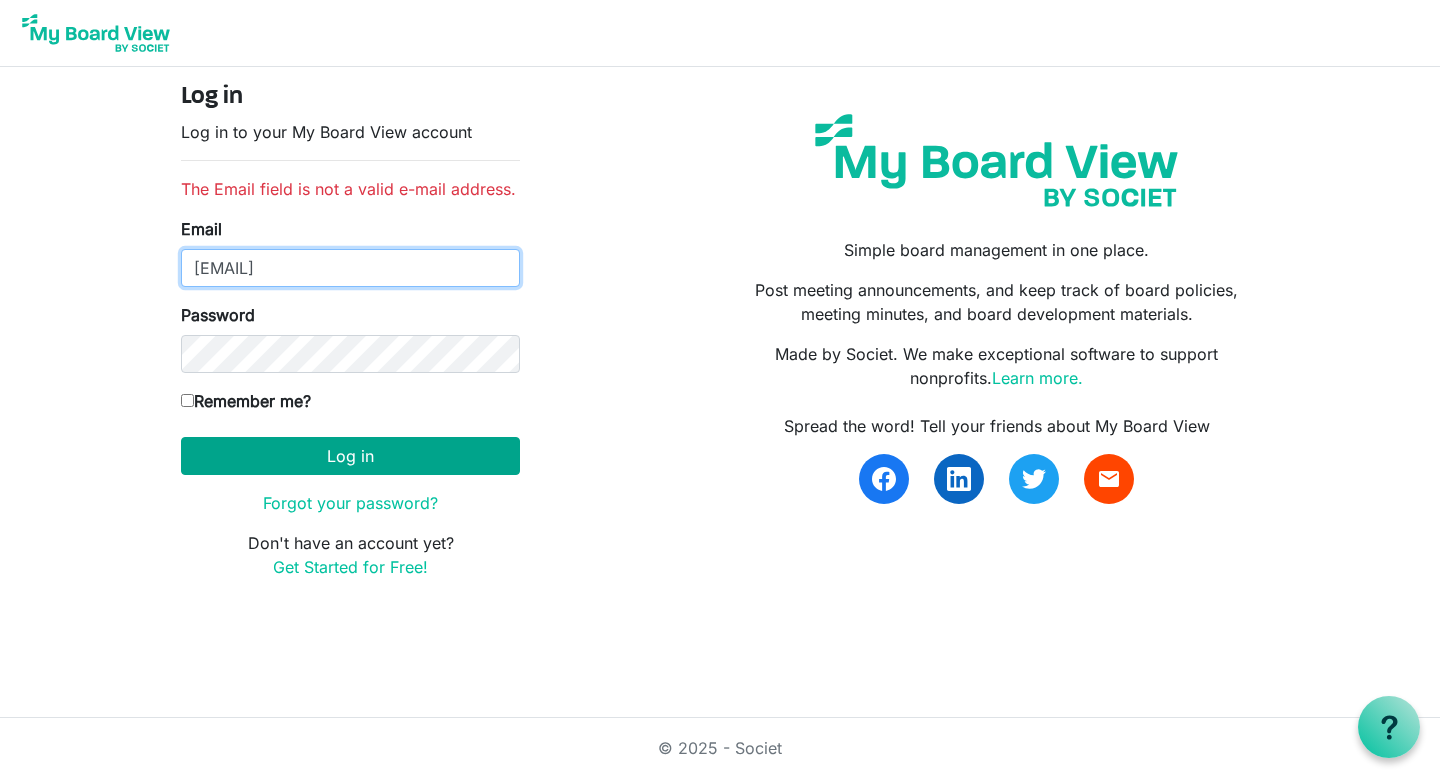 type on "[EMAIL]" 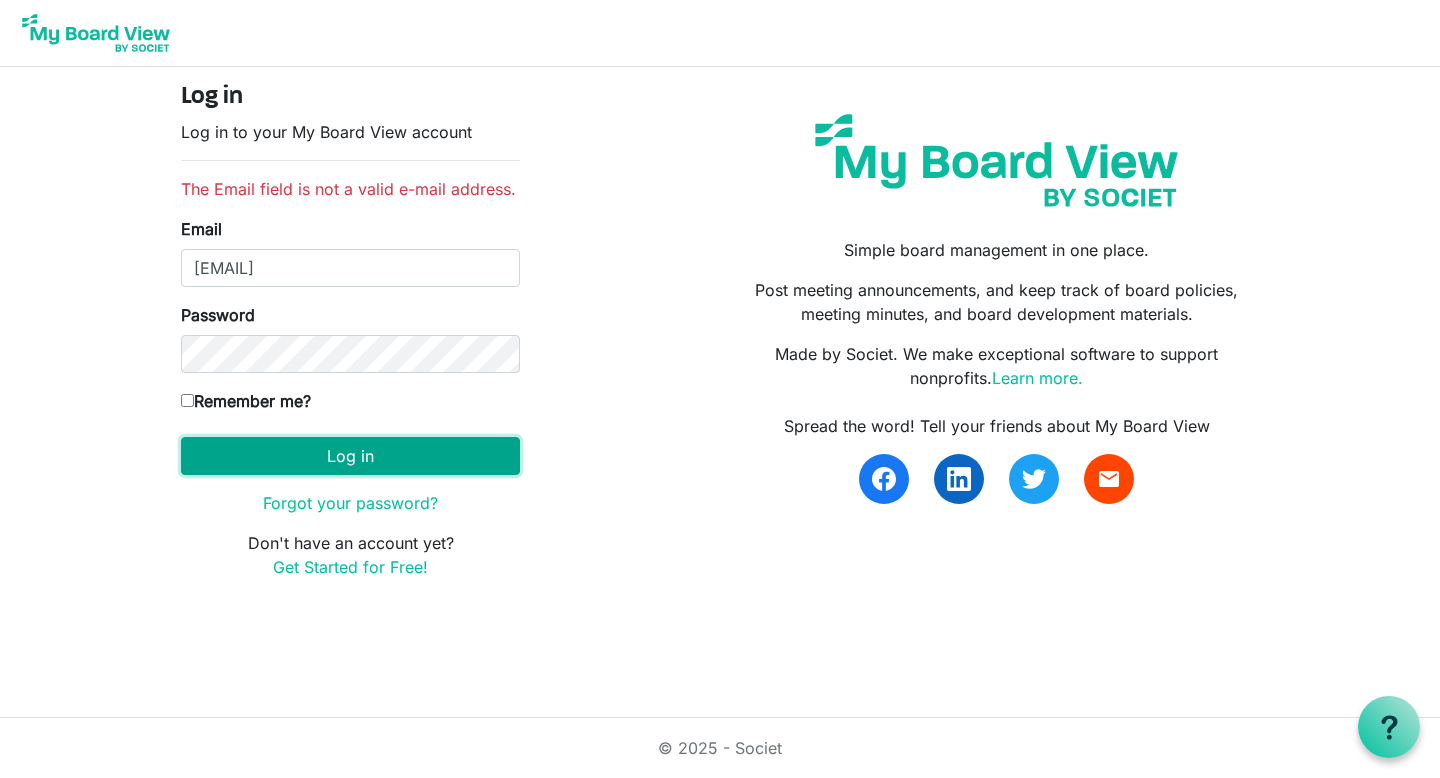 click on "Log in" at bounding box center (350, 456) 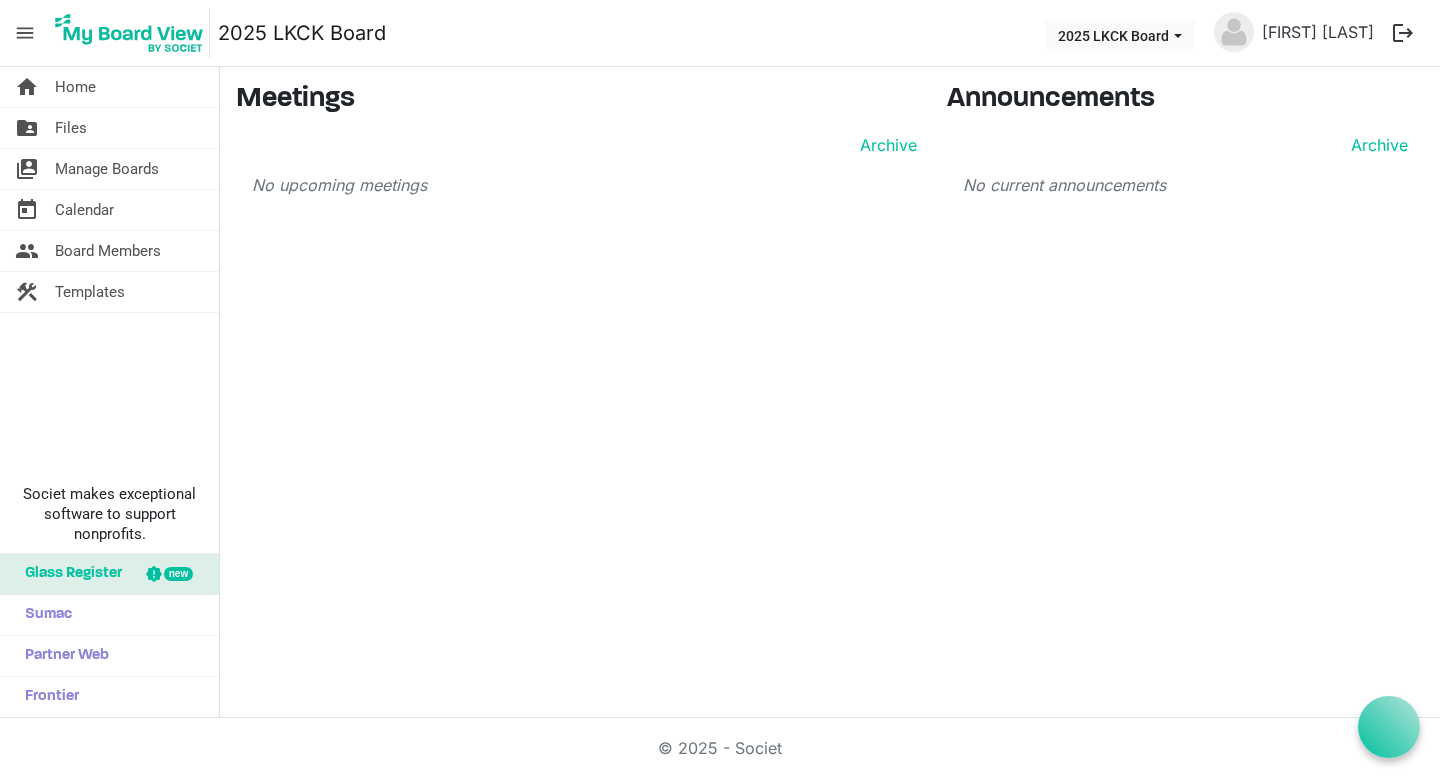 scroll, scrollTop: 0, scrollLeft: 0, axis: both 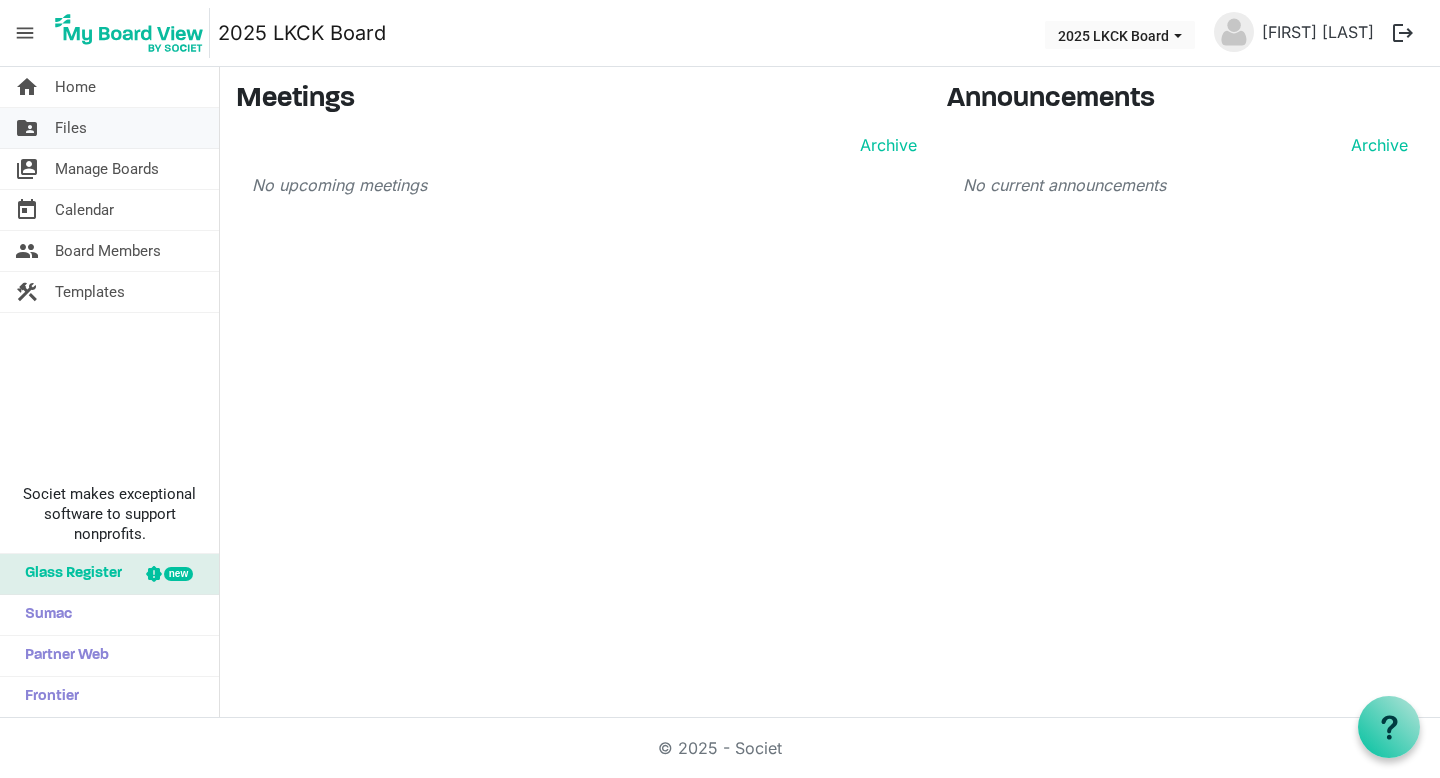 click on "Files" at bounding box center [71, 128] 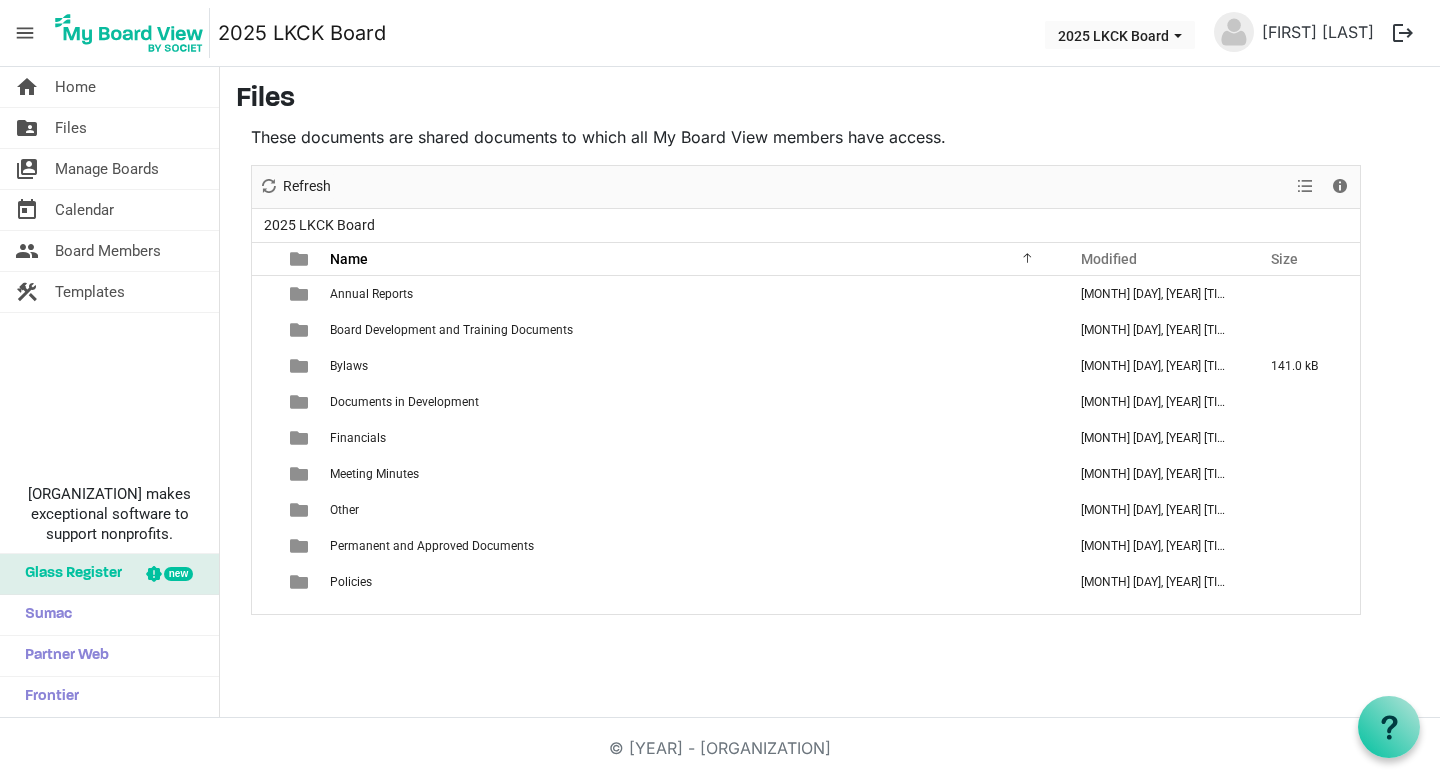 scroll, scrollTop: 0, scrollLeft: 0, axis: both 